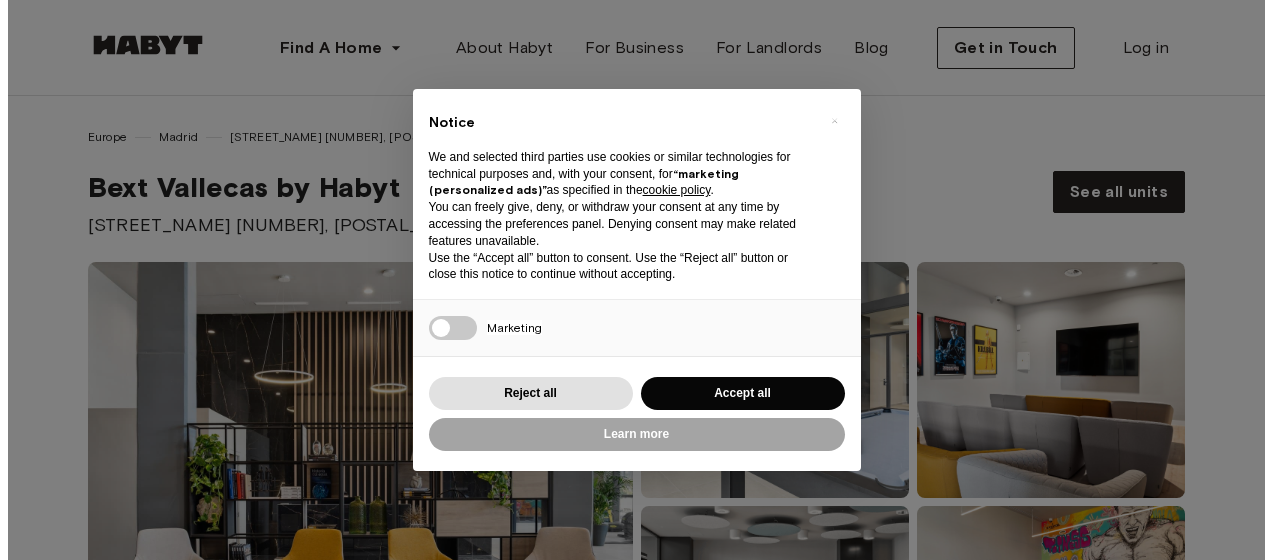 scroll, scrollTop: 0, scrollLeft: 0, axis: both 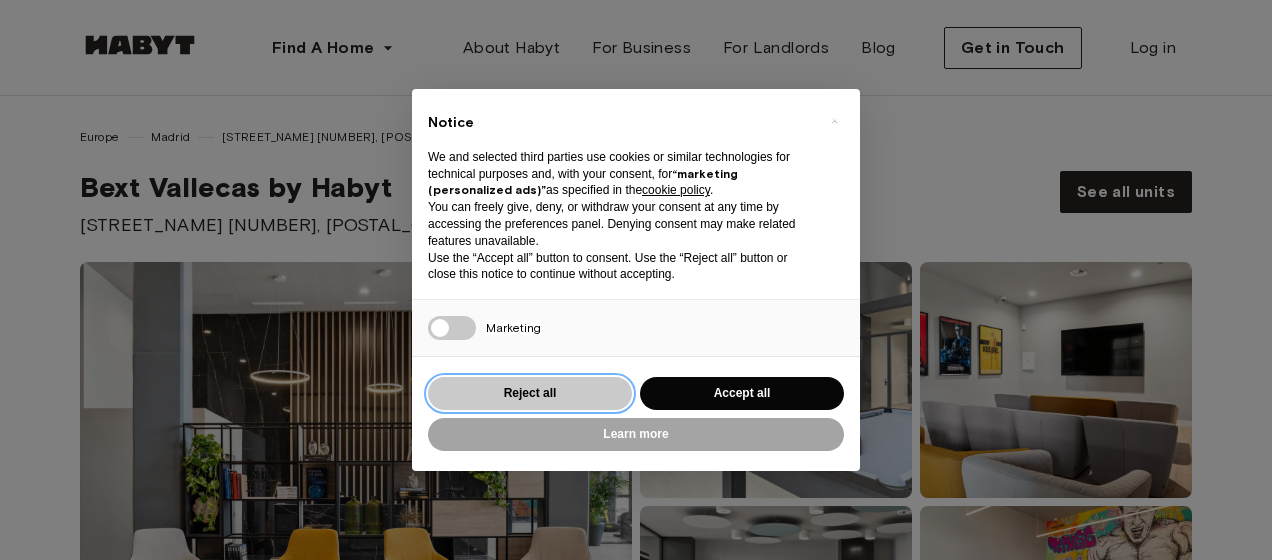 click on "Reject all" at bounding box center (530, 393) 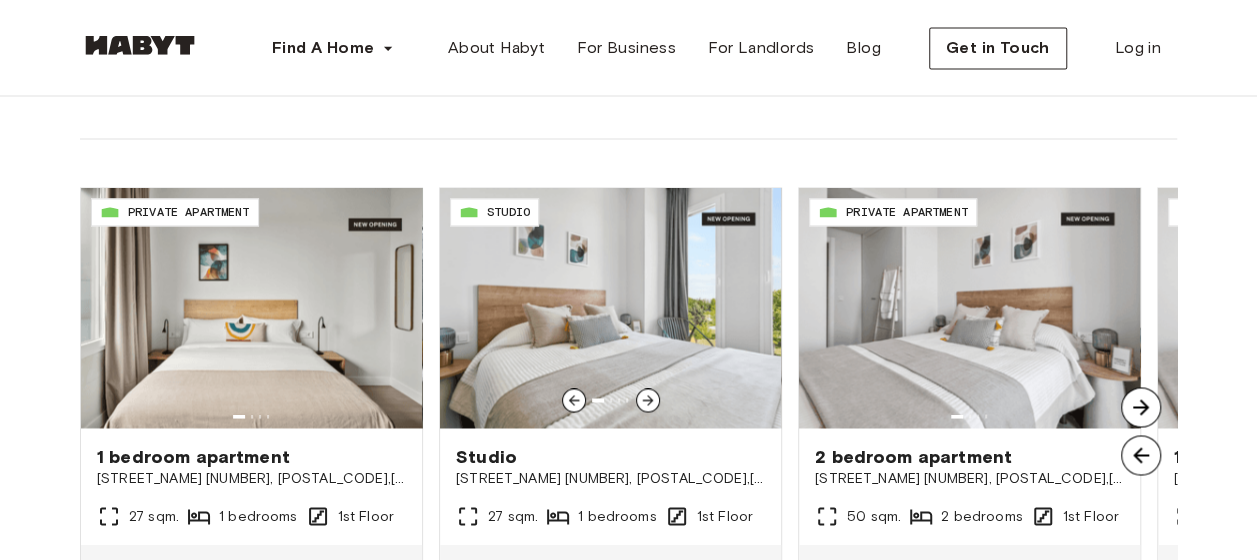 scroll, scrollTop: 1636, scrollLeft: 0, axis: vertical 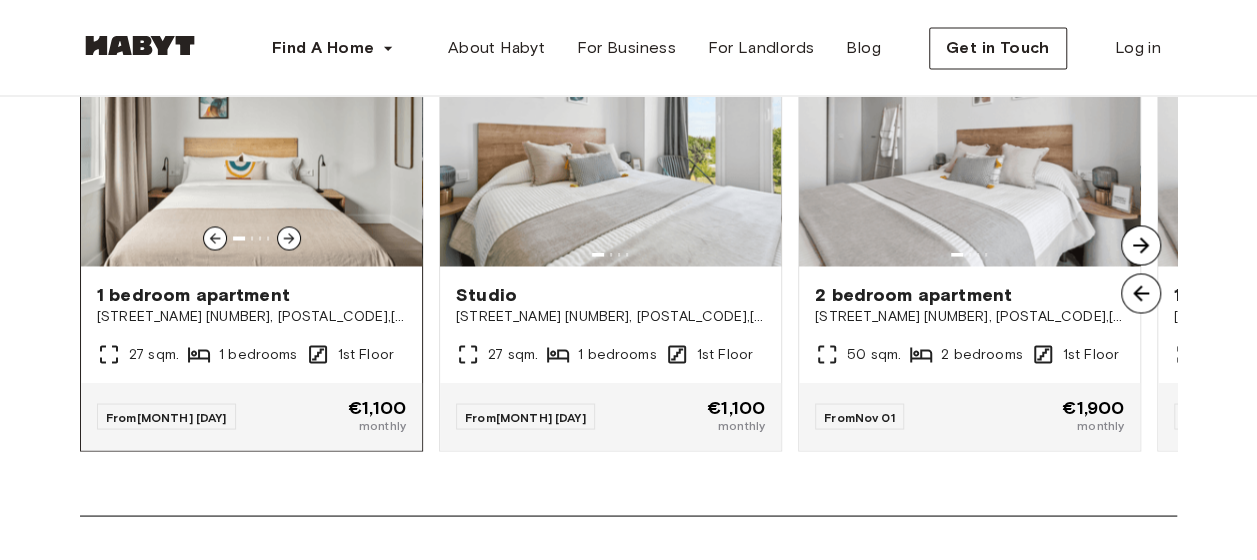 click at bounding box center [251, 146] 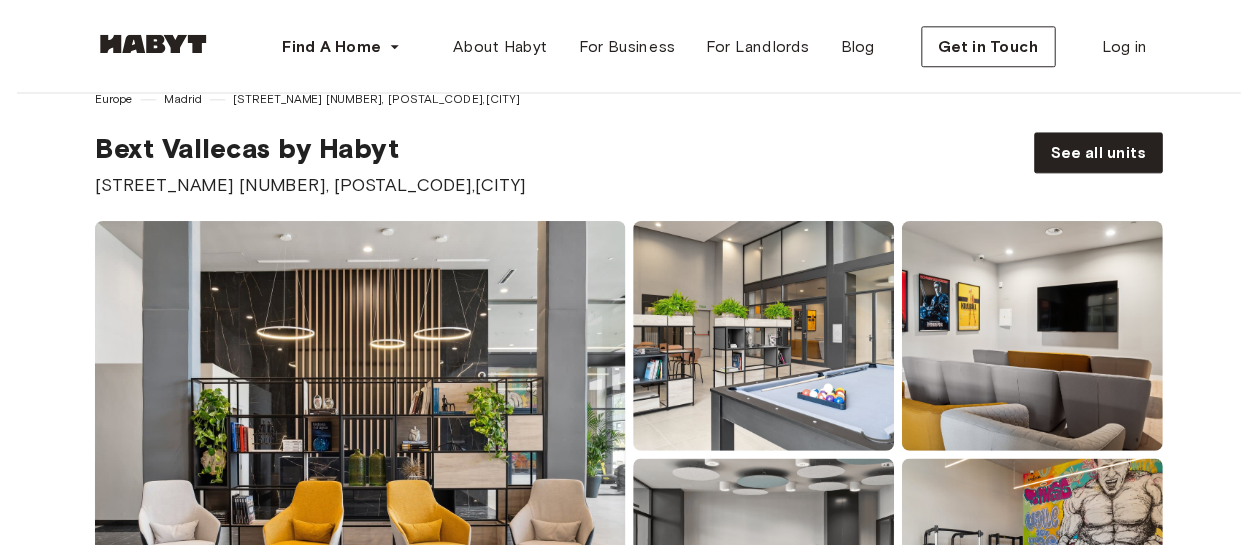 scroll, scrollTop: 0, scrollLeft: 0, axis: both 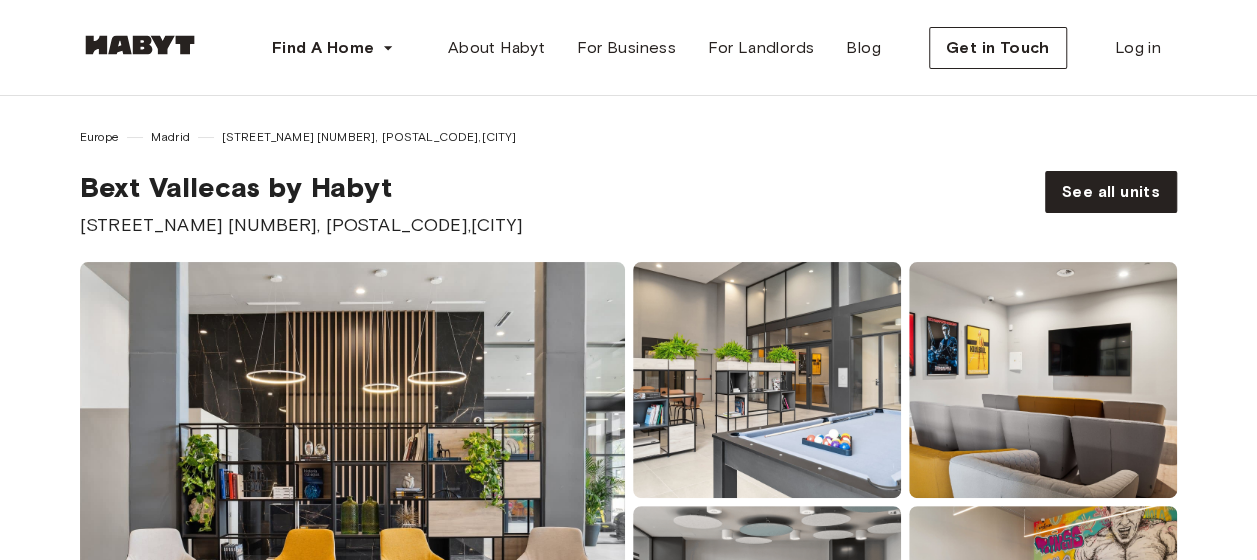 click at bounding box center (140, 45) 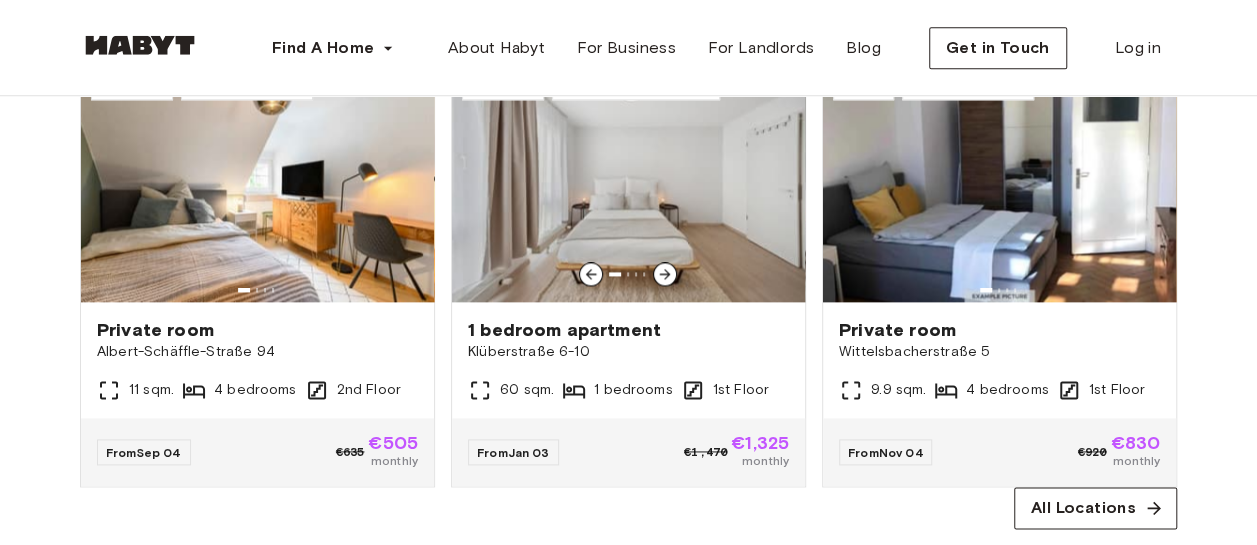 scroll, scrollTop: 1361, scrollLeft: 0, axis: vertical 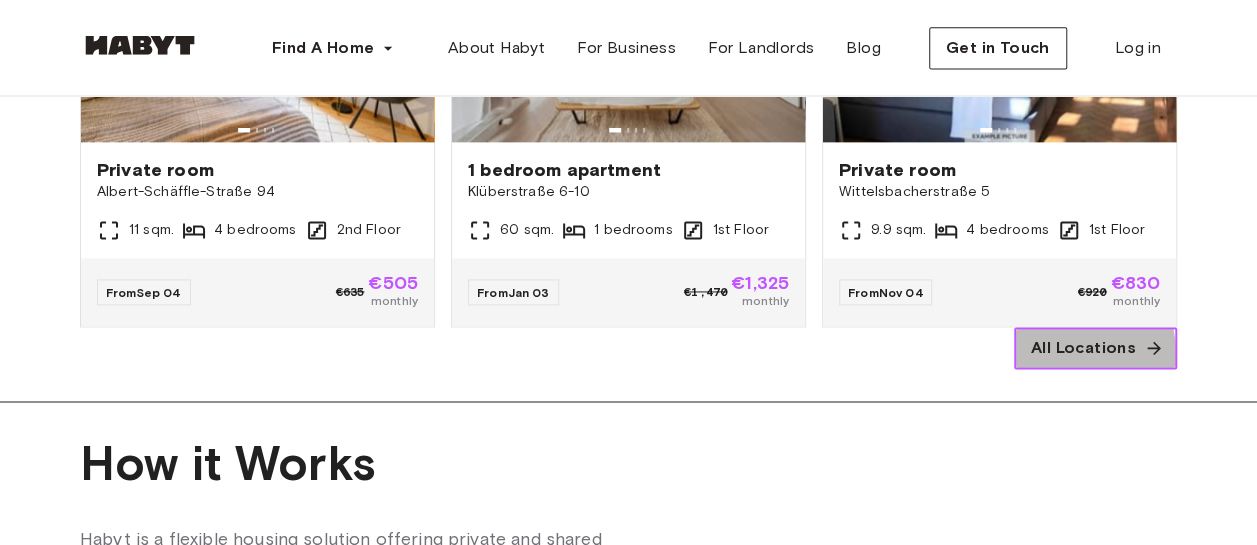 click on "All Locations" at bounding box center [1083, 348] 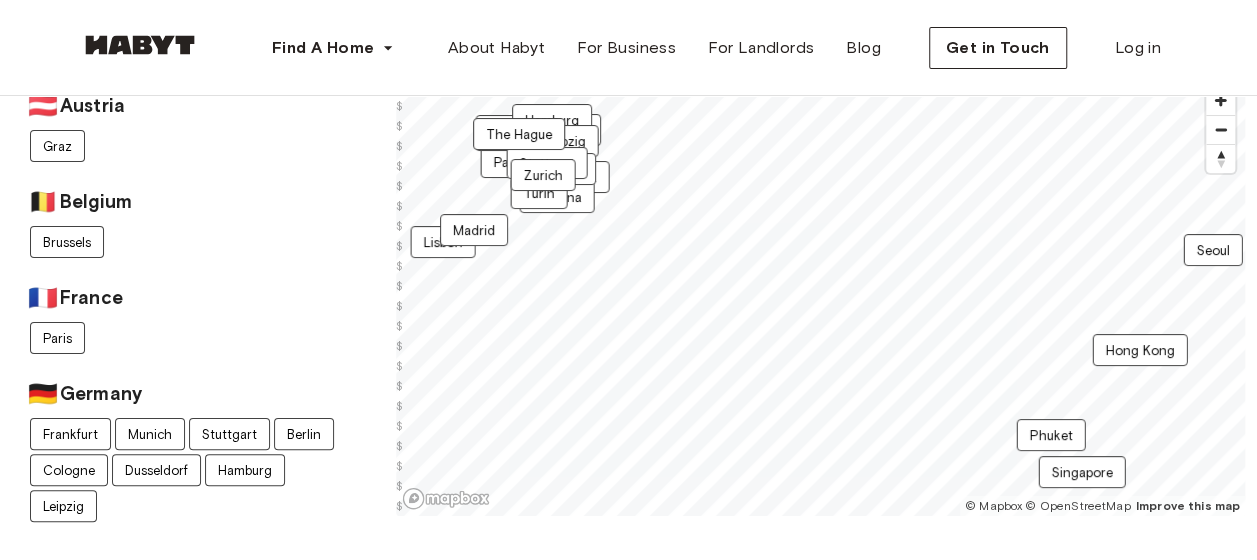 scroll, scrollTop: 31, scrollLeft: 0, axis: vertical 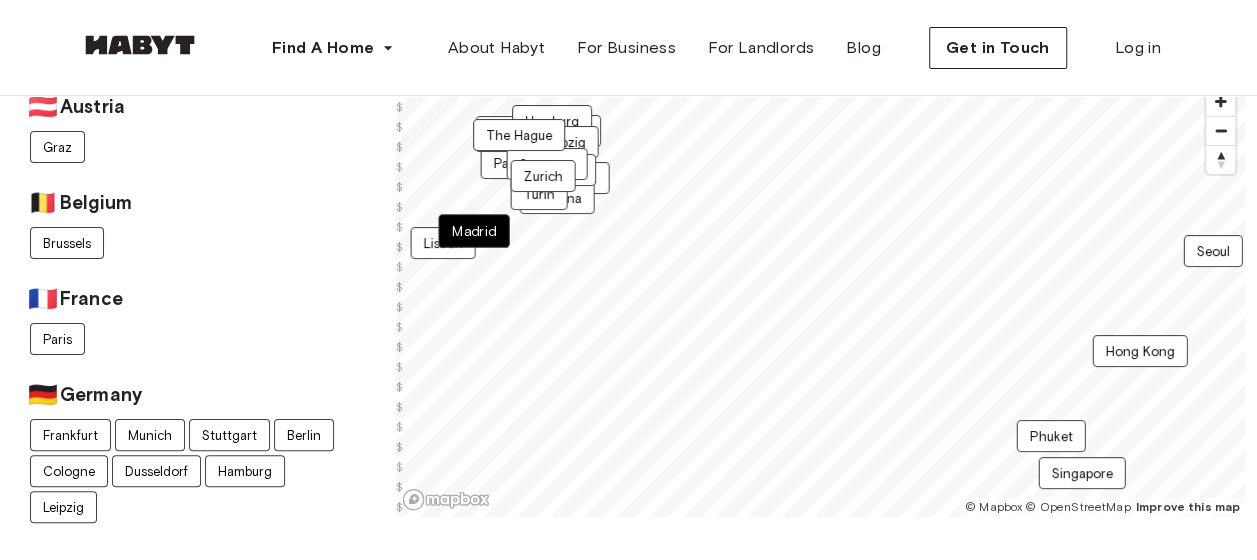 click on "Madrid" at bounding box center (473, 231) 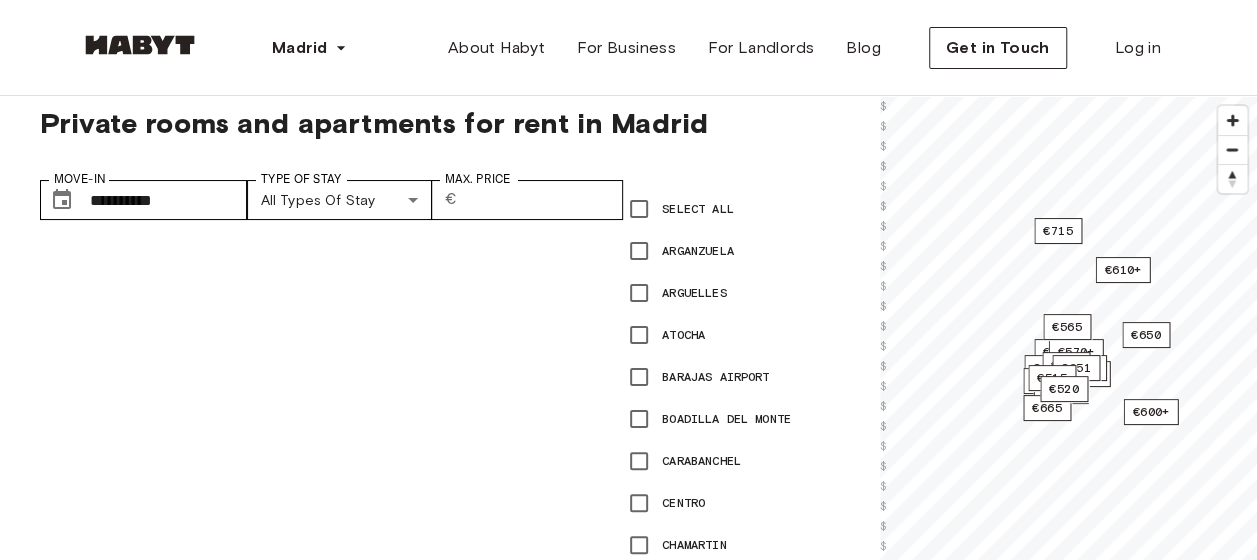 scroll, scrollTop: 0, scrollLeft: 0, axis: both 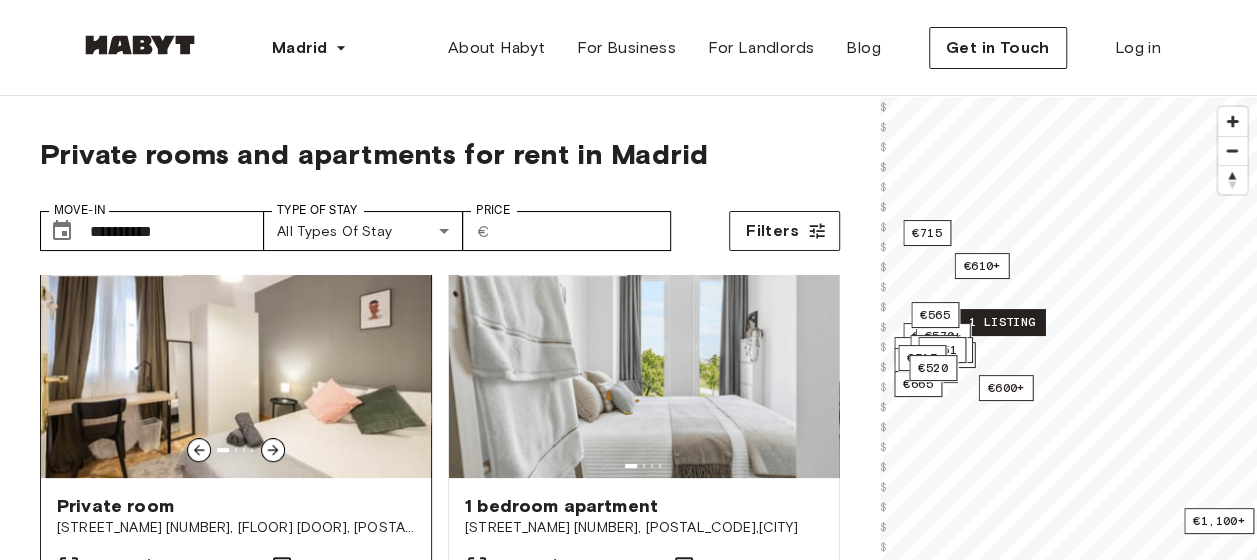 click 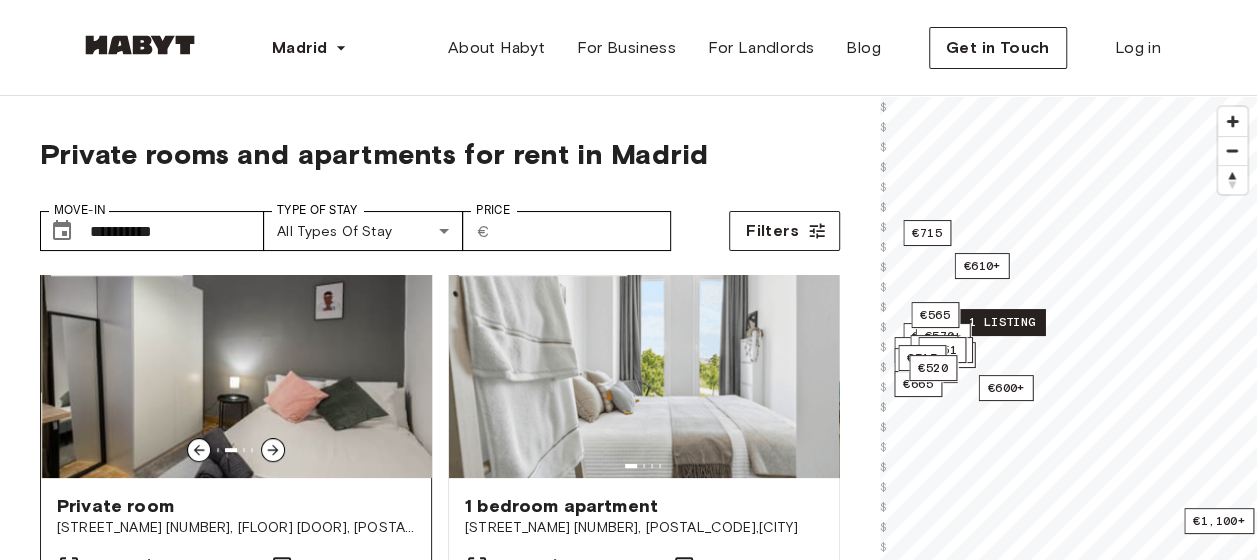 click 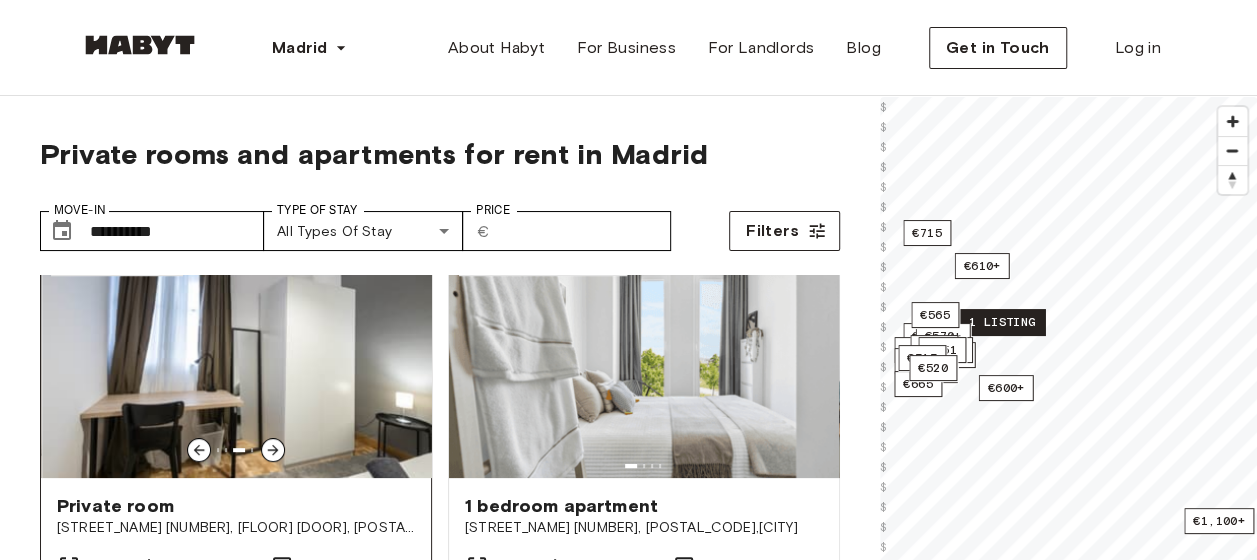click 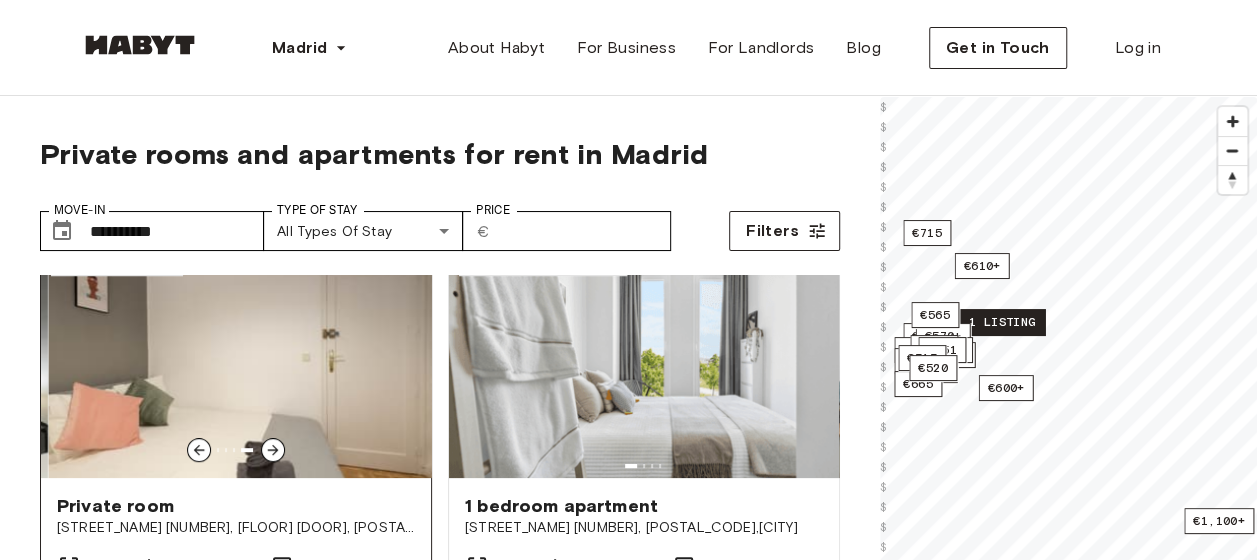 click 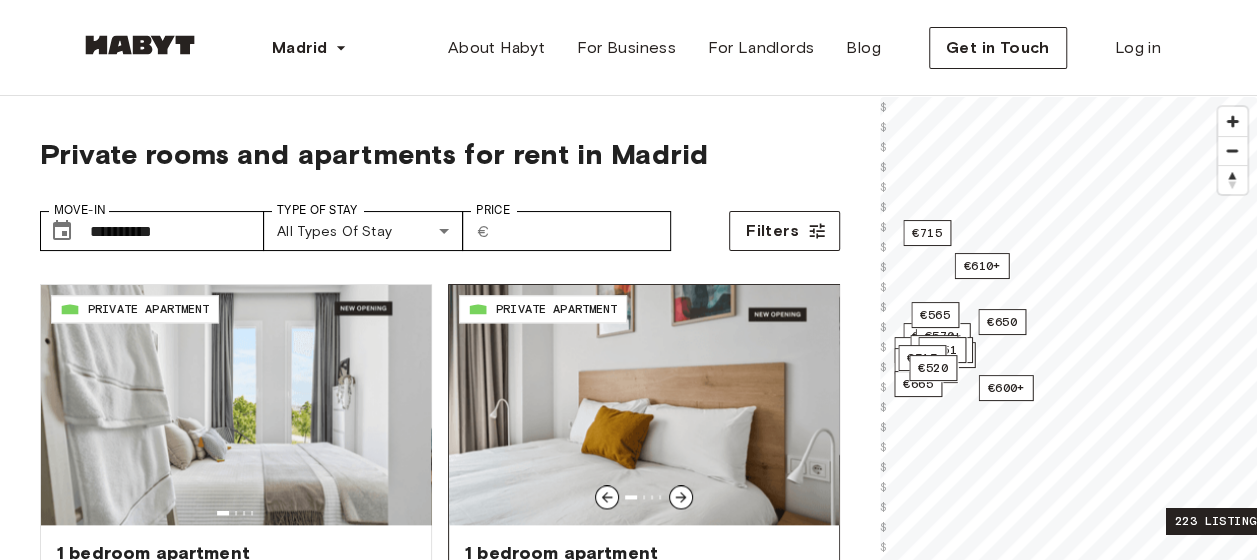 scroll, scrollTop: 1340, scrollLeft: 0, axis: vertical 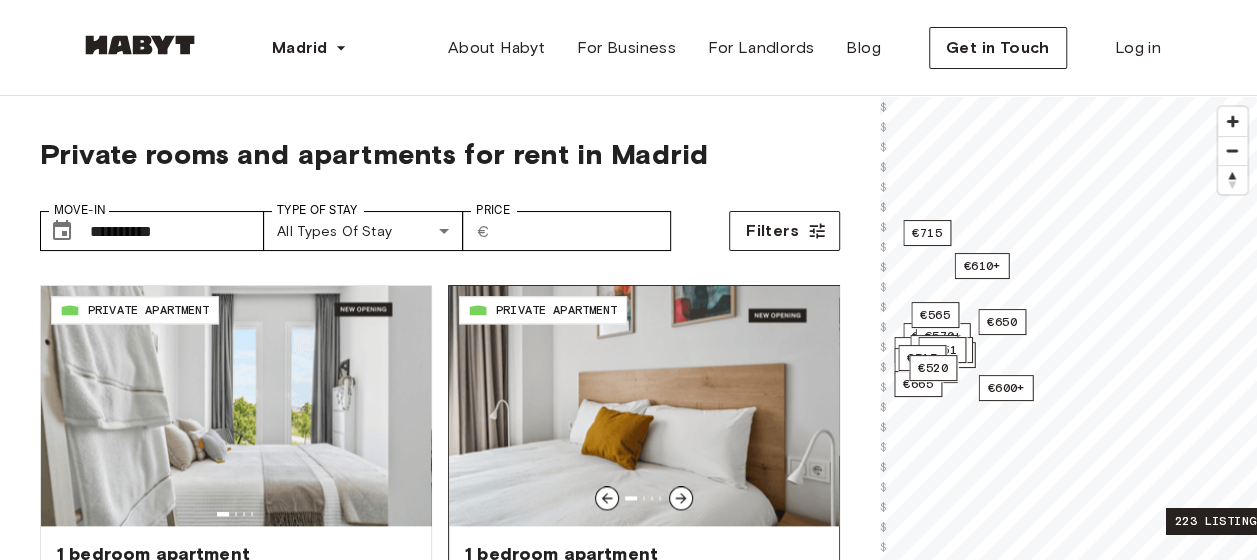 click at bounding box center (644, 406) 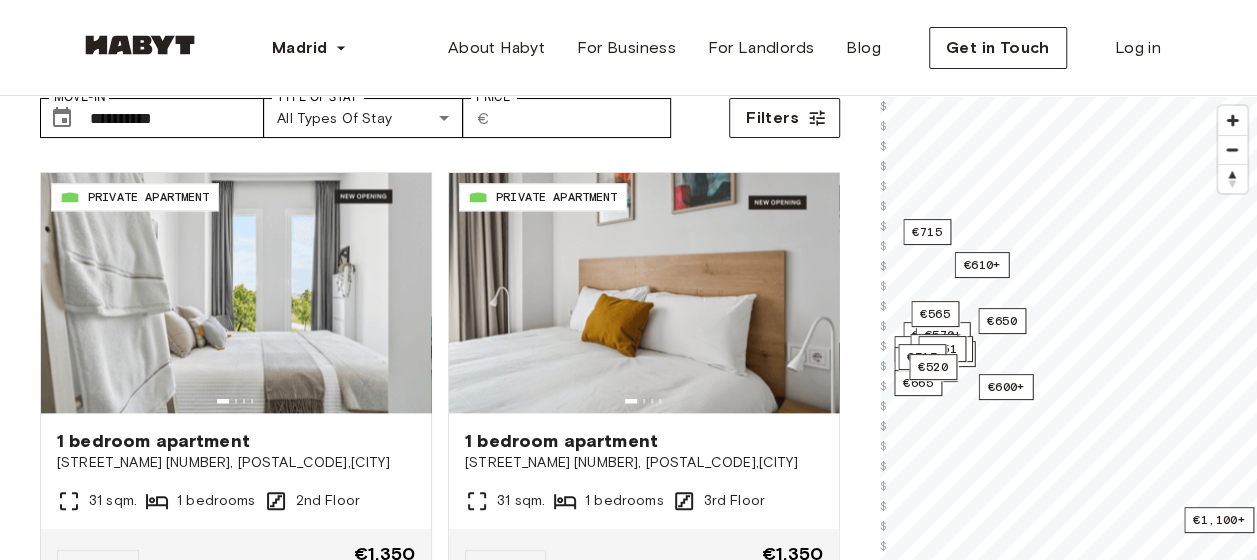 scroll, scrollTop: 112, scrollLeft: 0, axis: vertical 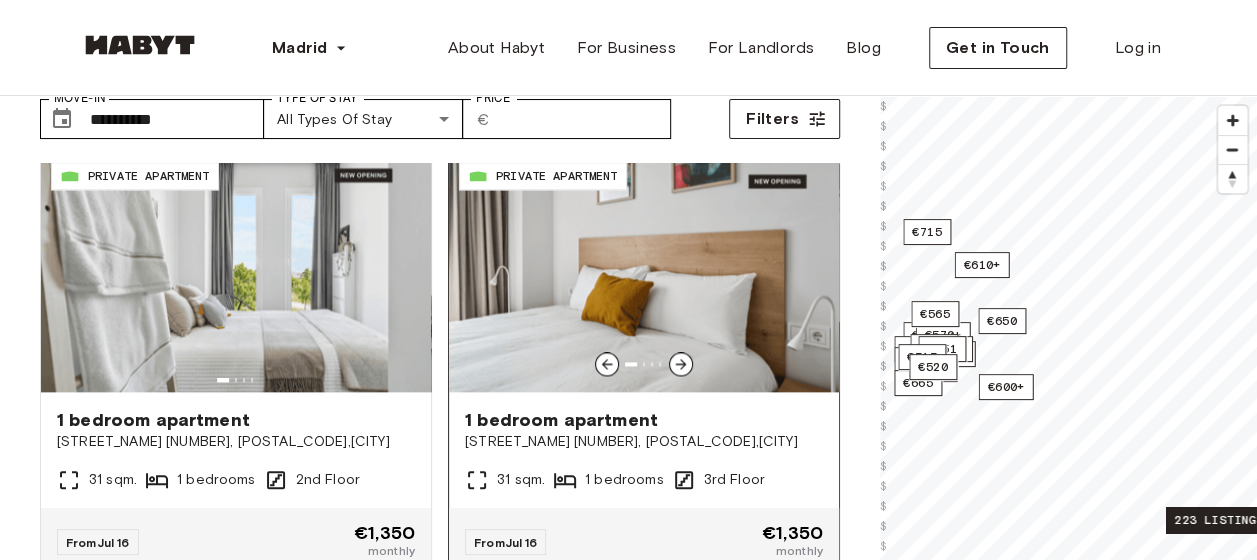 click at bounding box center (644, 272) 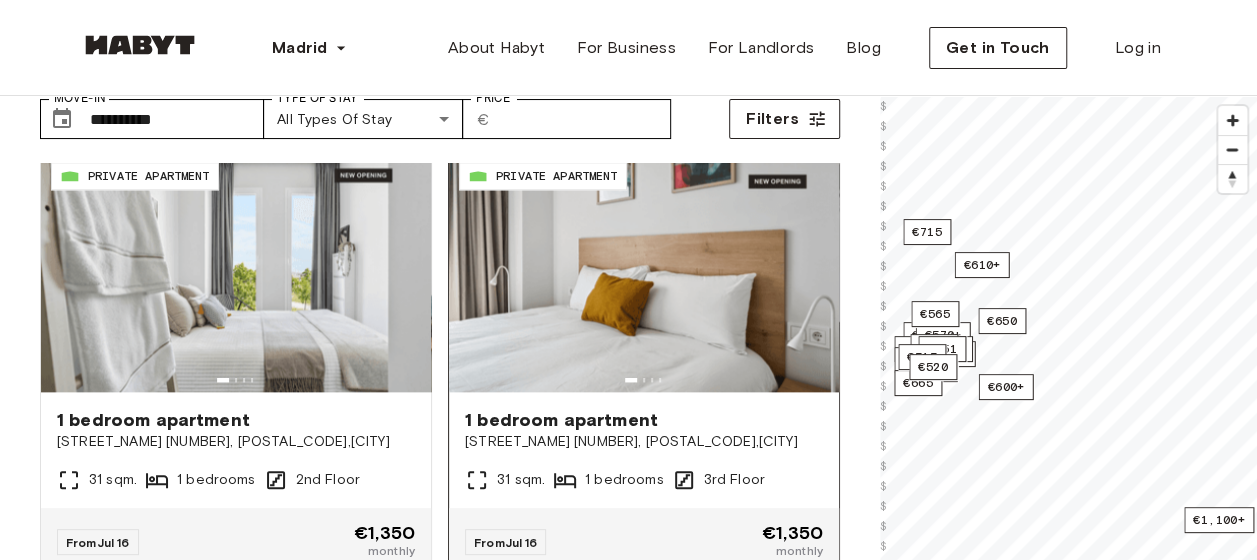 click on "ES-15-047-001-04H PRIVATE ROOM Private room Calle Ayala 65, 1º Derecha, 28001, Madrid, Spain 9.1 sqm. 5 bedrooms 1st Floor From  Jul 16 €754 €650 monthly" at bounding box center [236, -536] 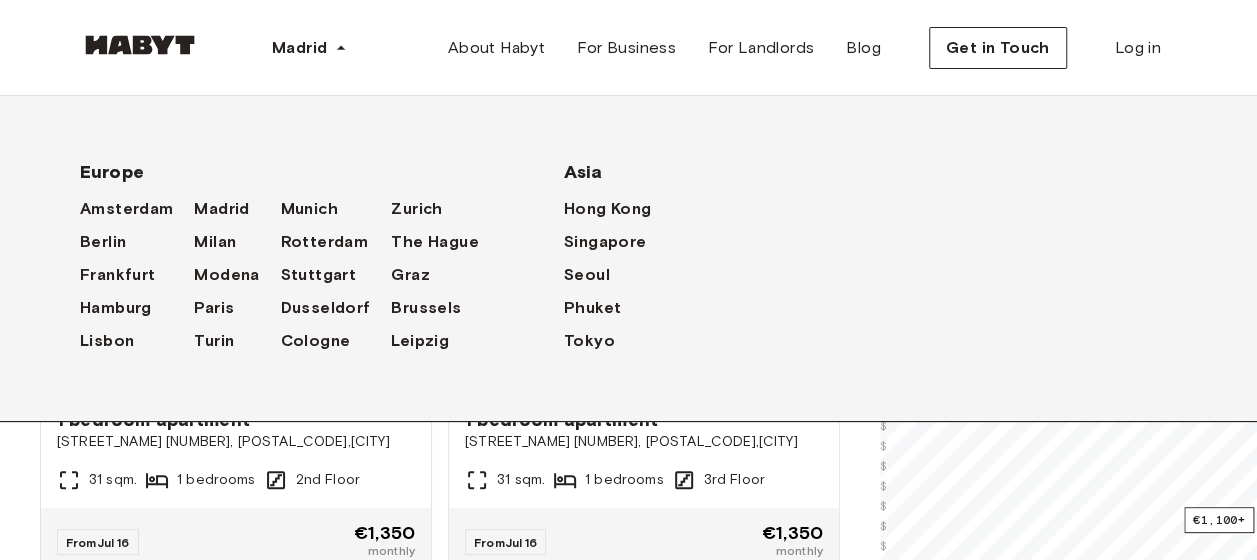 scroll, scrollTop: 0, scrollLeft: 0, axis: both 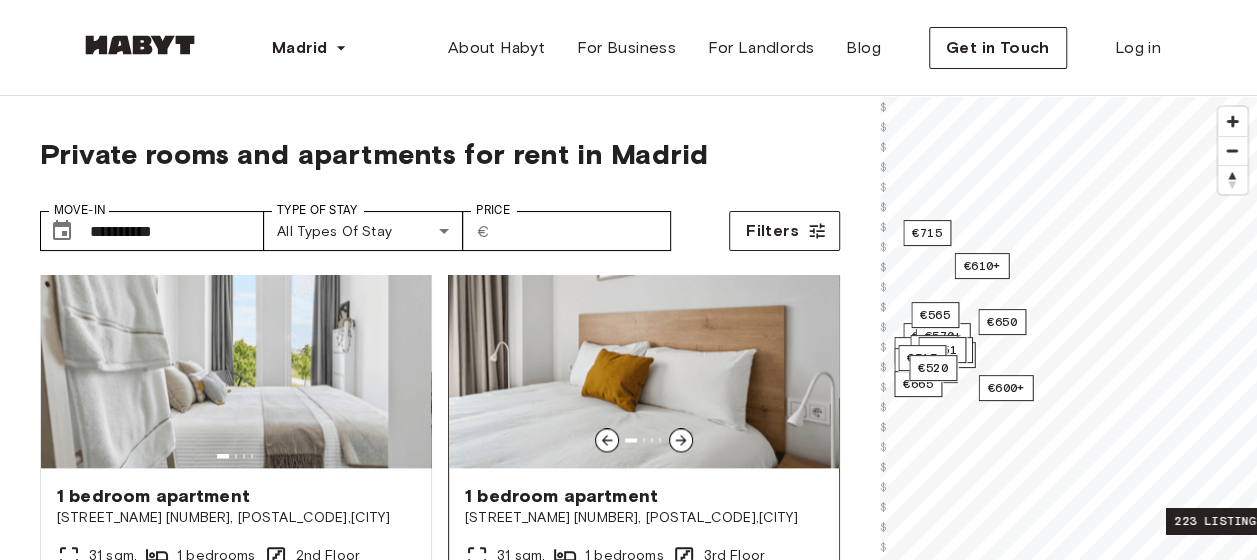click at bounding box center (644, 348) 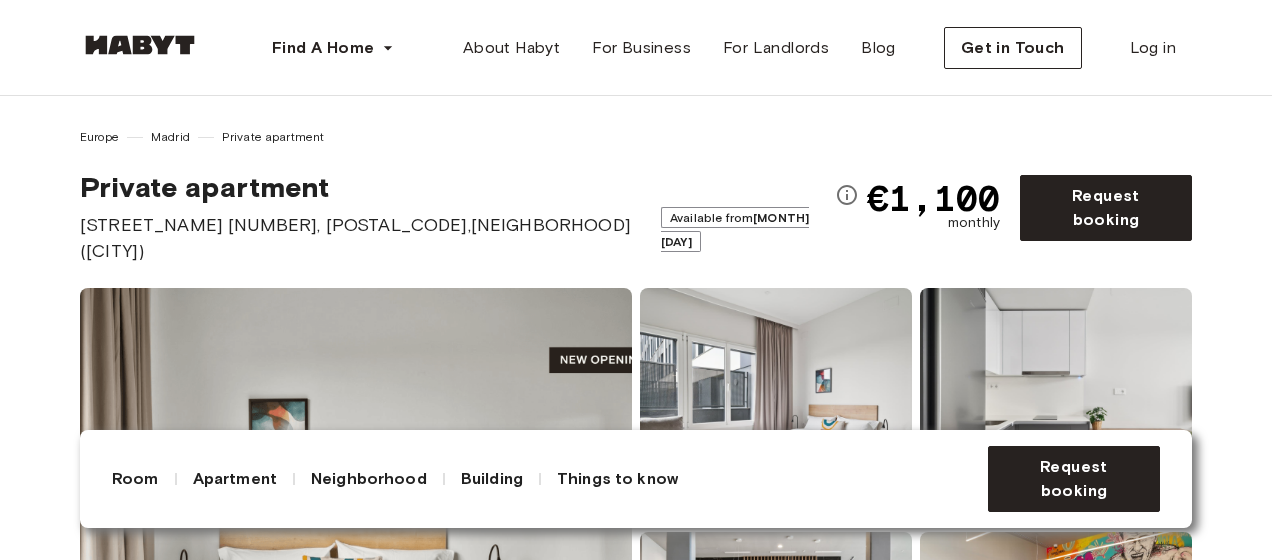 scroll, scrollTop: 0, scrollLeft: 0, axis: both 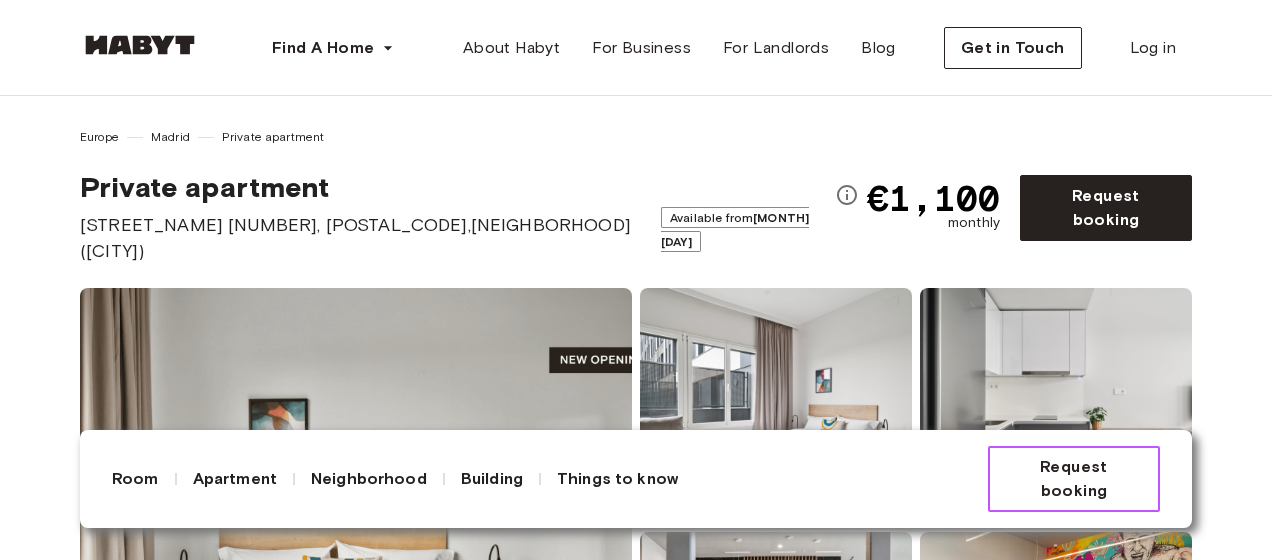 click on "Request booking" at bounding box center (1074, 479) 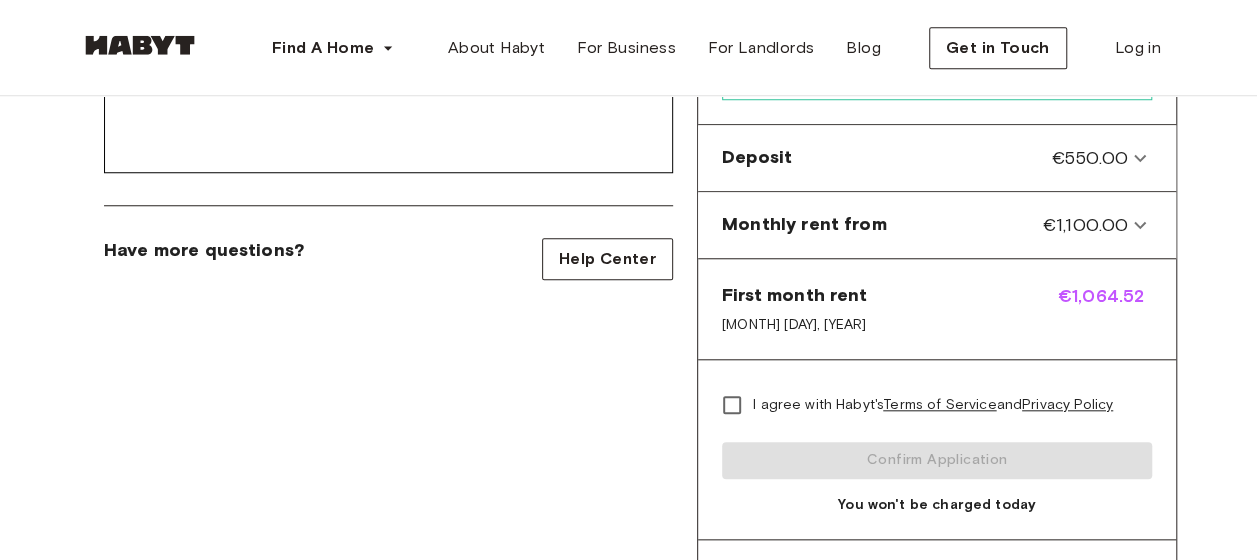 scroll, scrollTop: 738, scrollLeft: 0, axis: vertical 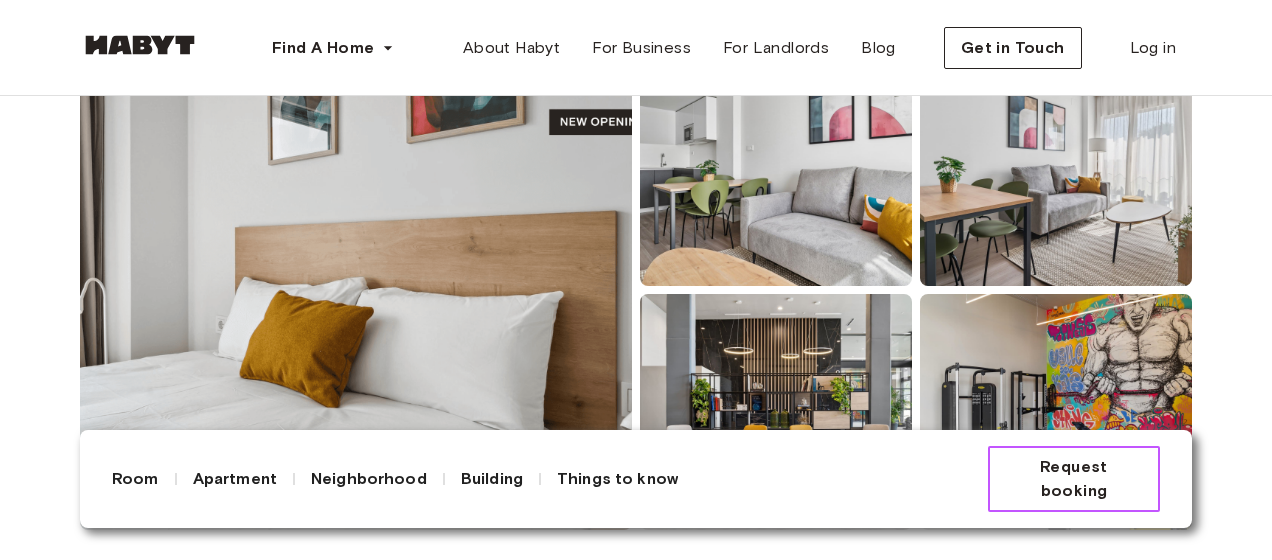 click on "Request booking" at bounding box center [1074, 479] 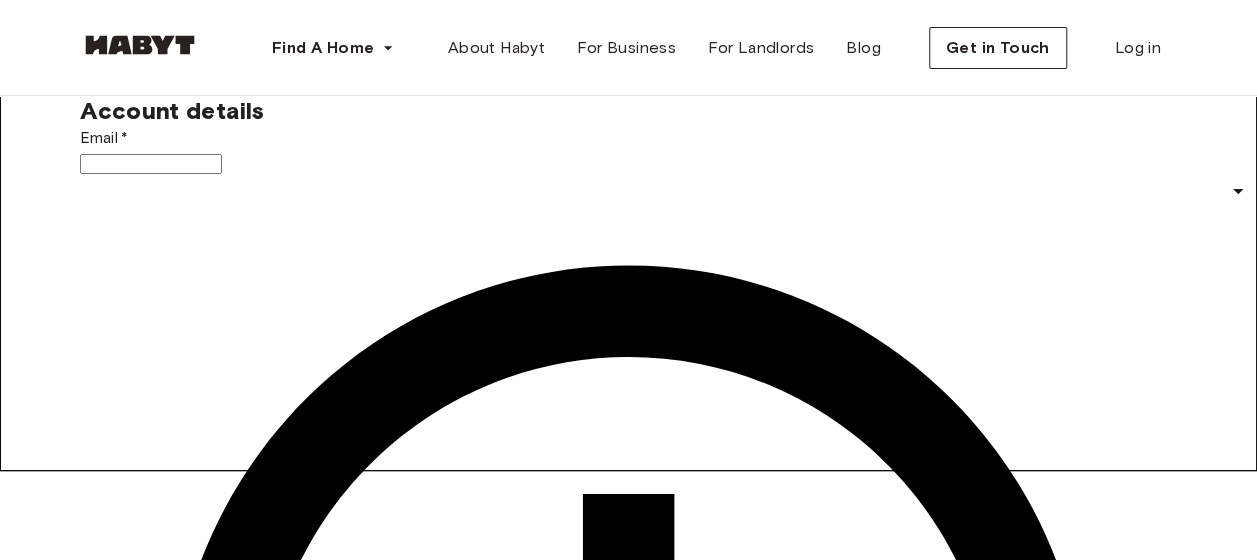 scroll, scrollTop: 0, scrollLeft: 0, axis: both 